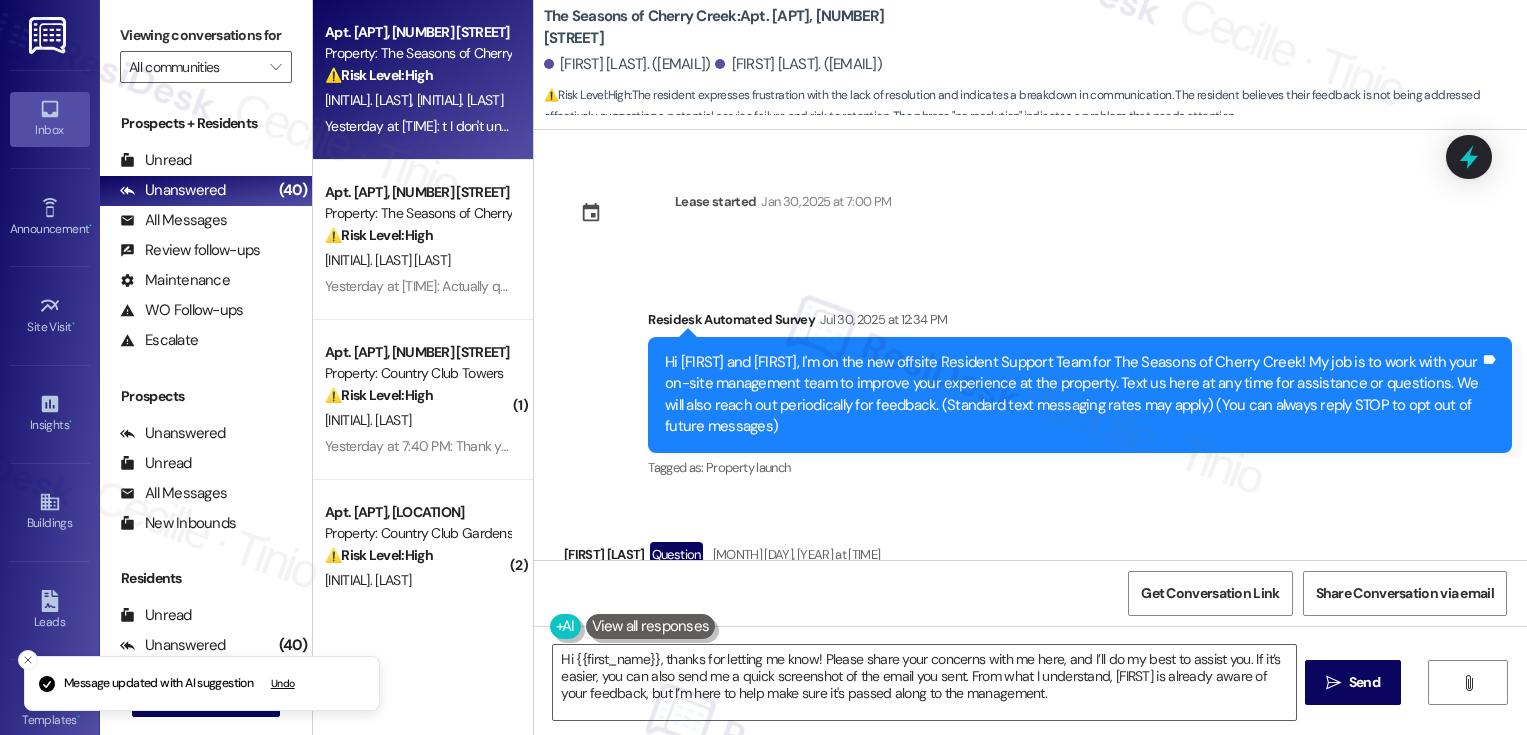 scroll, scrollTop: 0, scrollLeft: 0, axis: both 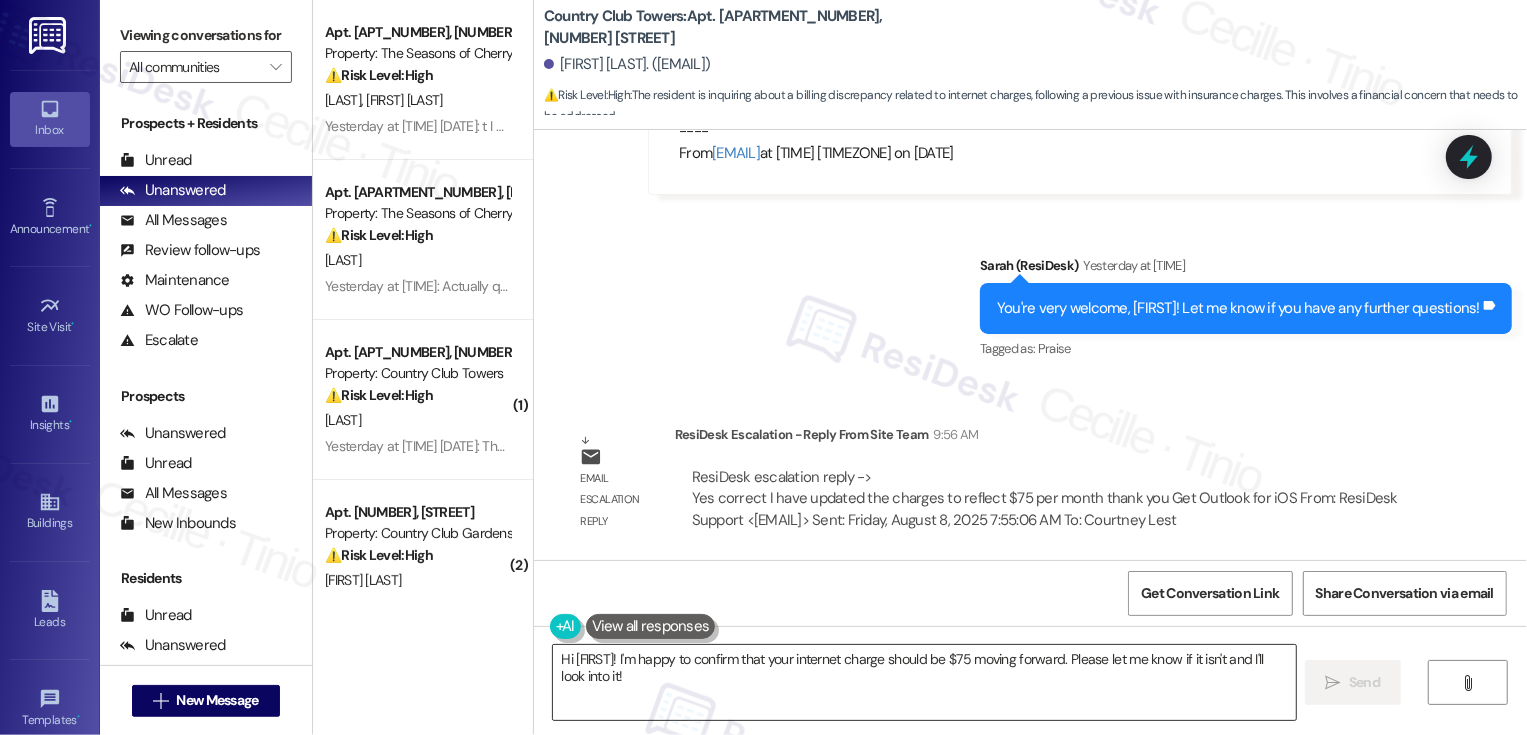 click on "Hi {{first_name}}! I'm happy to confirm that your internet charge should be $75 moving forward. Please let me know if it isn't and I'll look into it!" at bounding box center [924, 682] 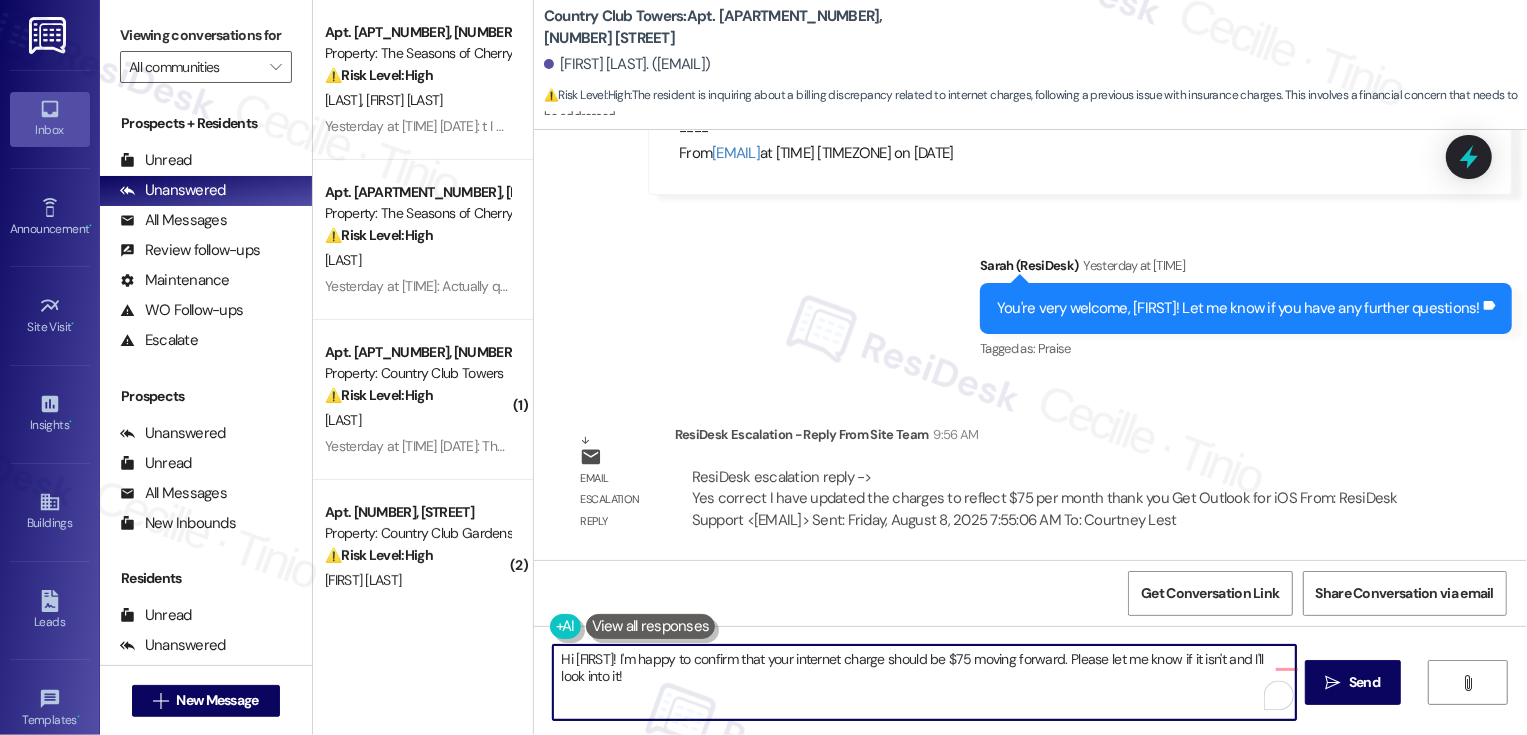 click on "Hi {{first_name}}! I'm happy to confirm that your internet charge should be $75 moving forward. Please let me know if it isn't and I'll look into it!" at bounding box center [924, 682] 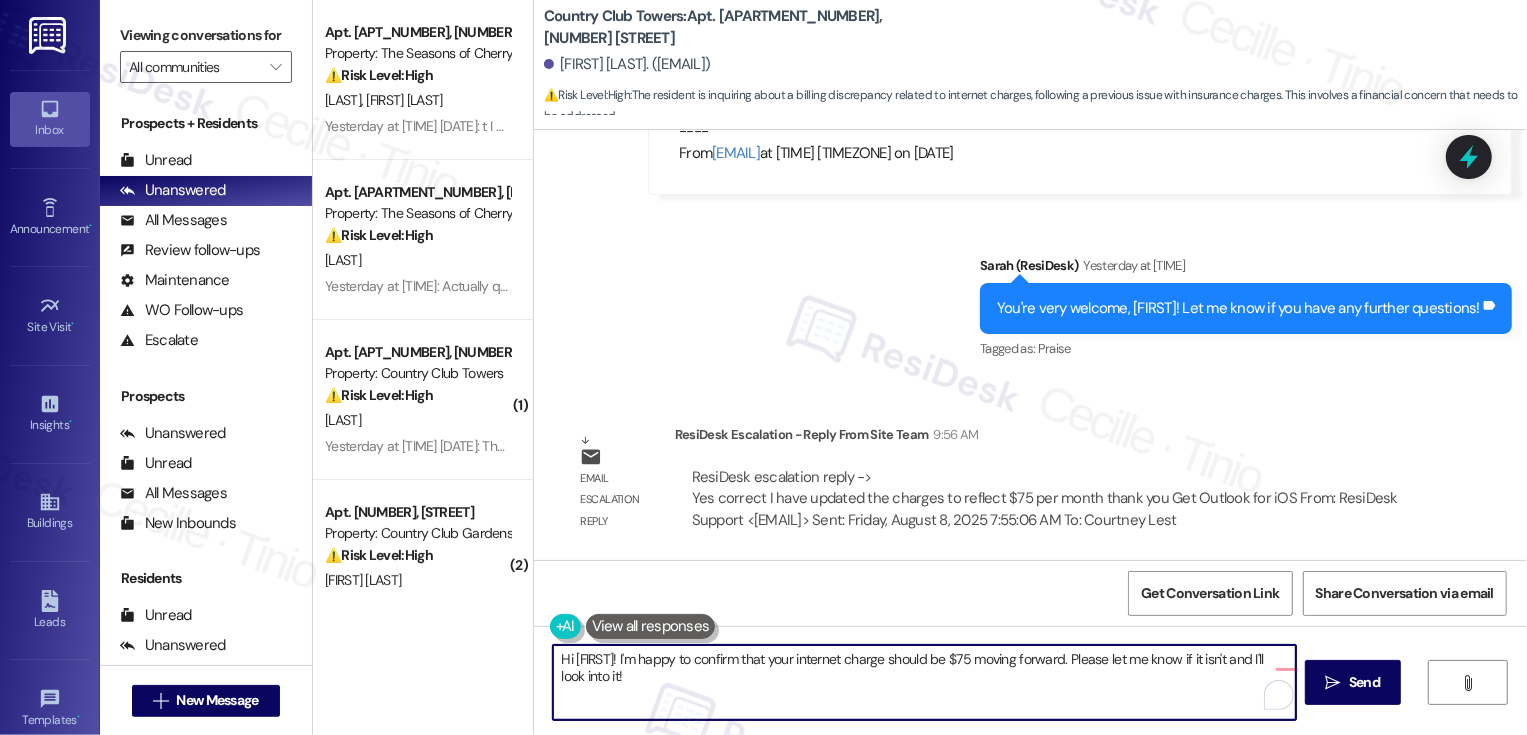 click on "Hi {{first_name}}! I'm happy to confirm that your internet charge should be $75 moving forward. Please let me know if it isn't and I'll look into it!" at bounding box center (924, 682) 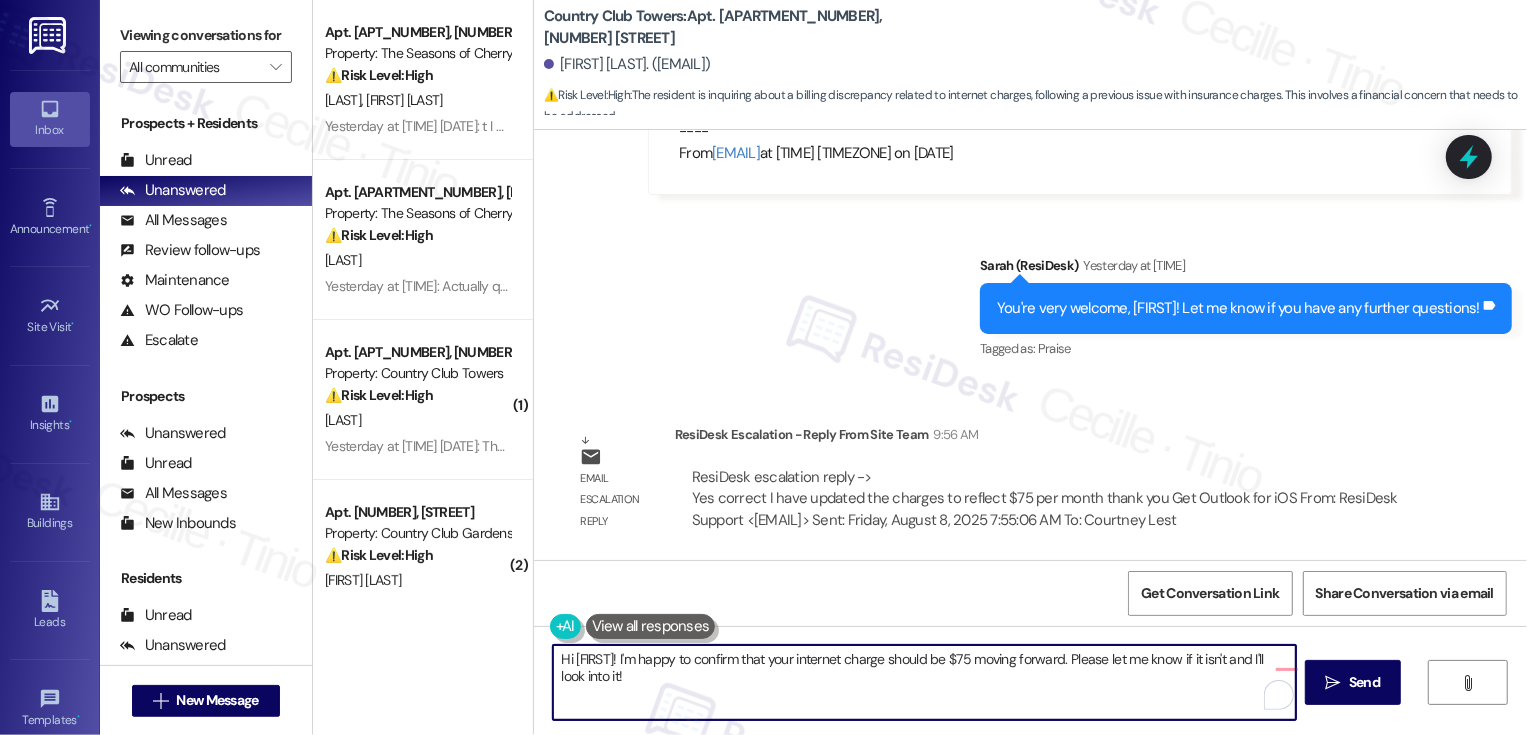 click on "Hi {{first_name}}! I'm happy to confirm that your internet charge should be $75 moving forward. Please let me know if it isn't and I'll look into it!" at bounding box center (924, 682) 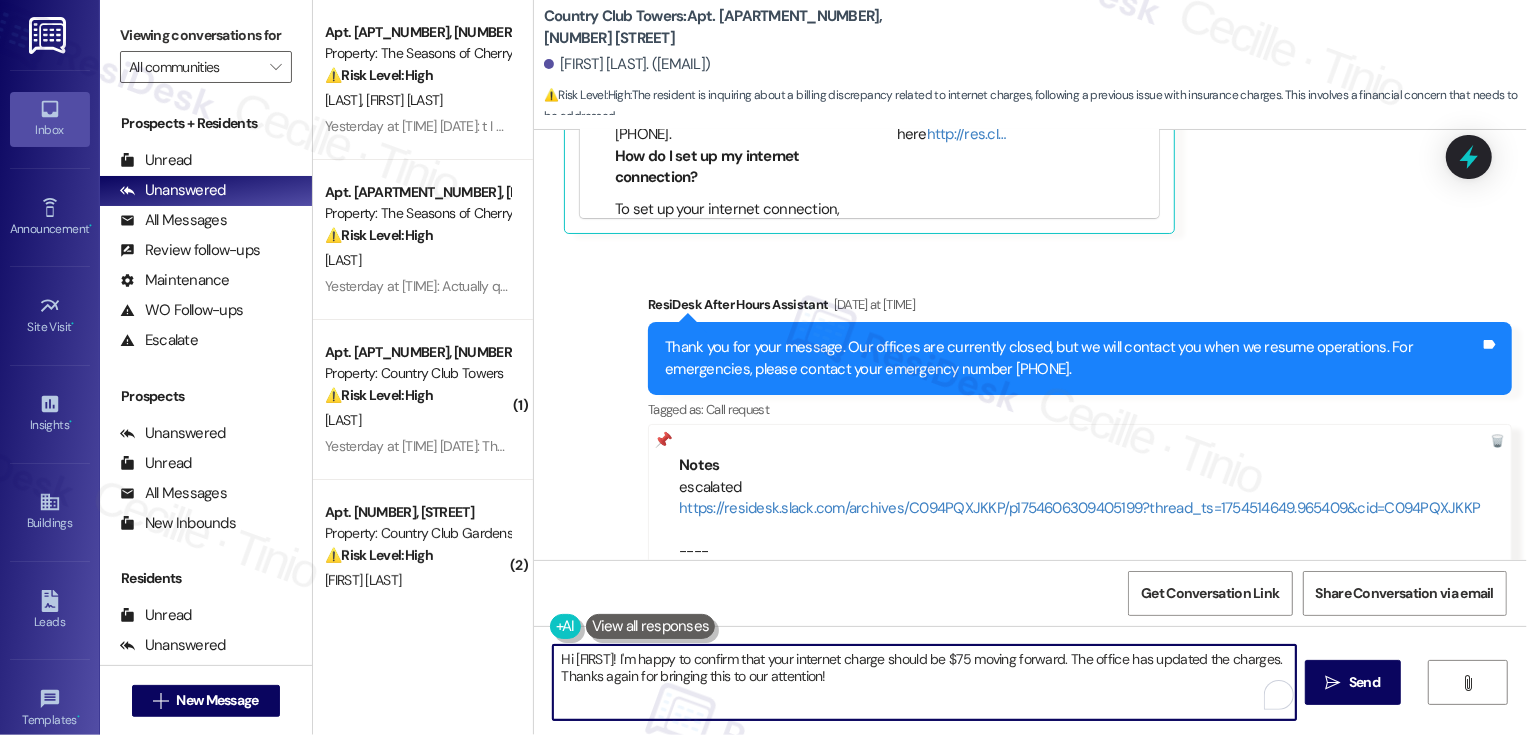scroll, scrollTop: 3216, scrollLeft: 0, axis: vertical 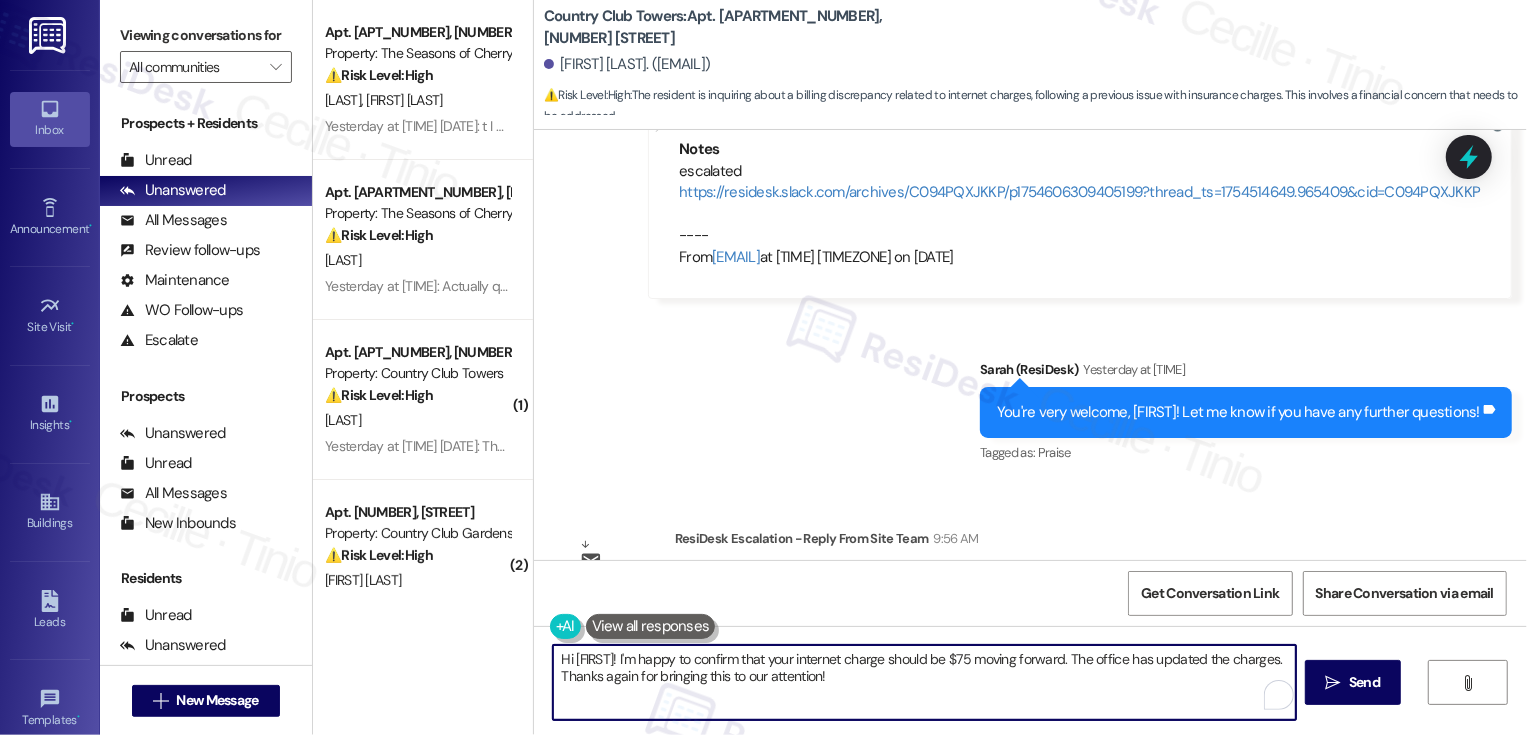 click on "Hi {{first_name}}! I'm happy to confirm that your internet charge should be $75 moving forward. The office has updated the charges. Thanks again for bringing this to our attention!" at bounding box center [924, 682] 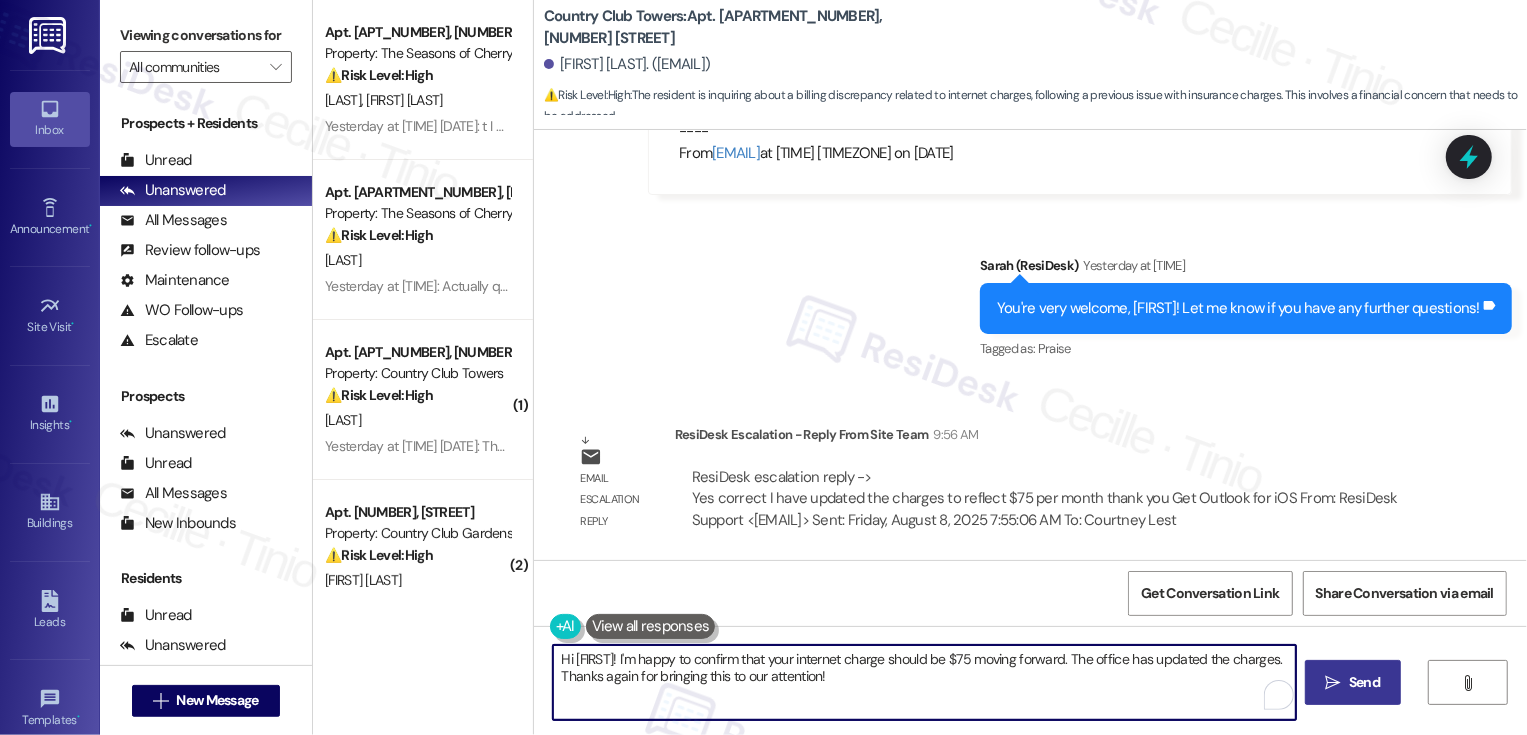 click on "Send" at bounding box center (1364, 682) 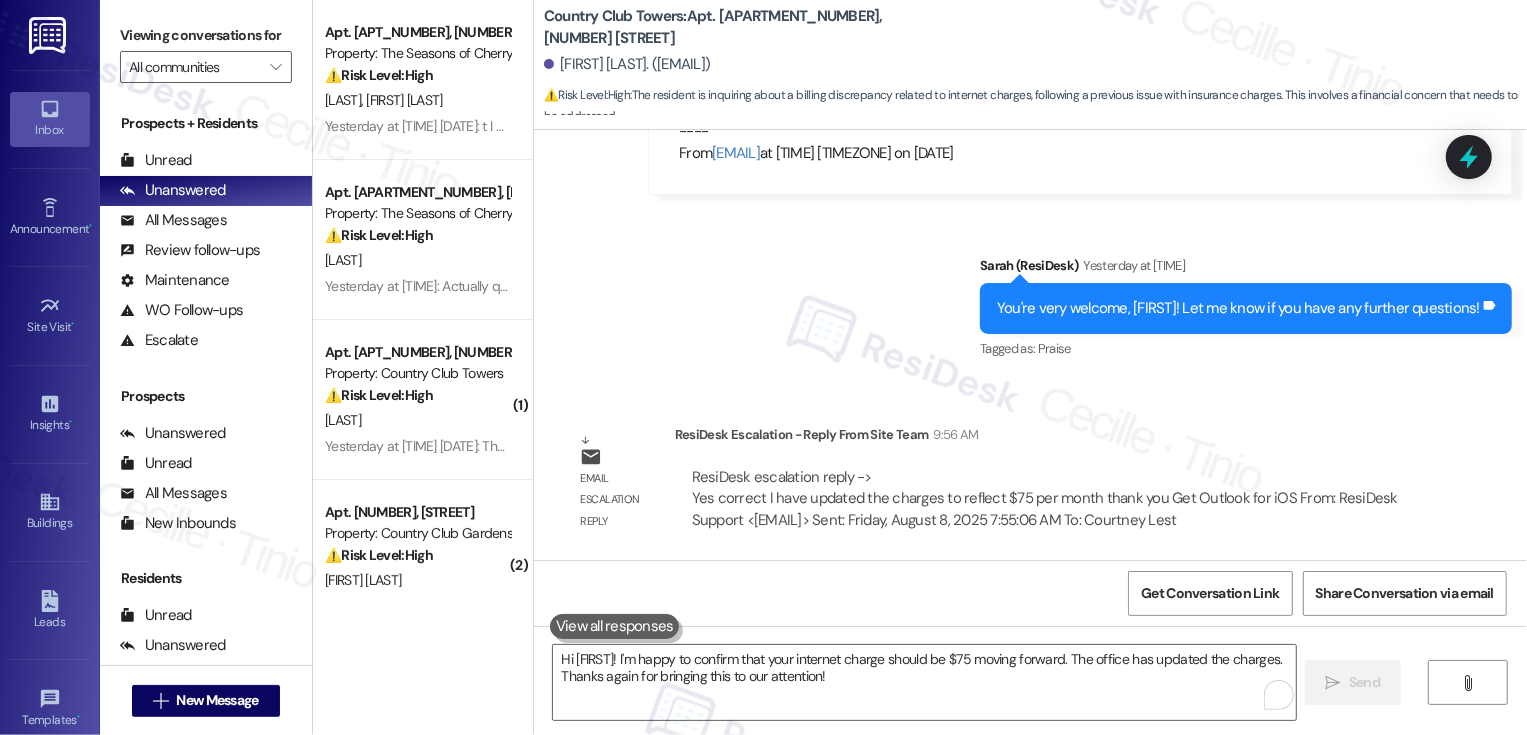 type 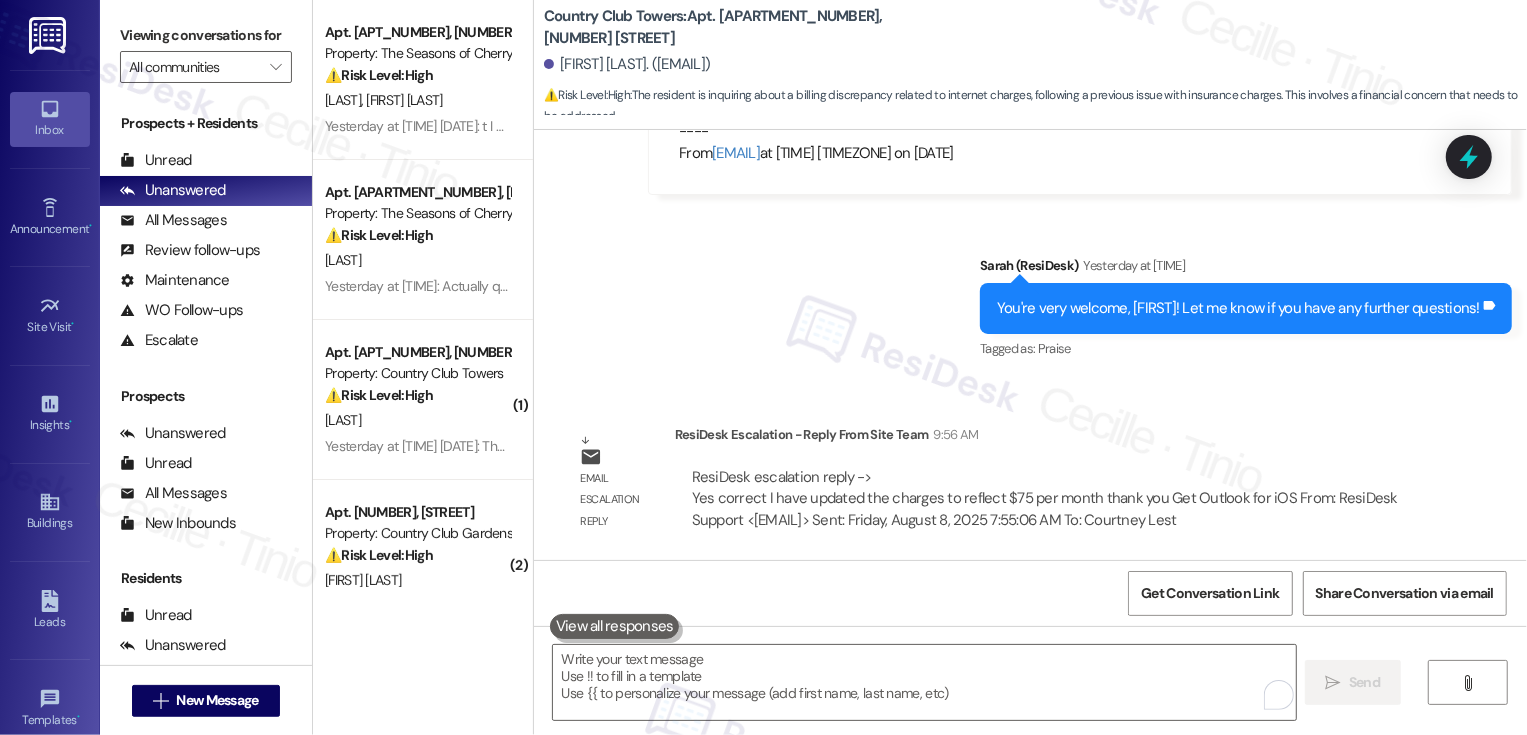 scroll, scrollTop: 2587, scrollLeft: 0, axis: vertical 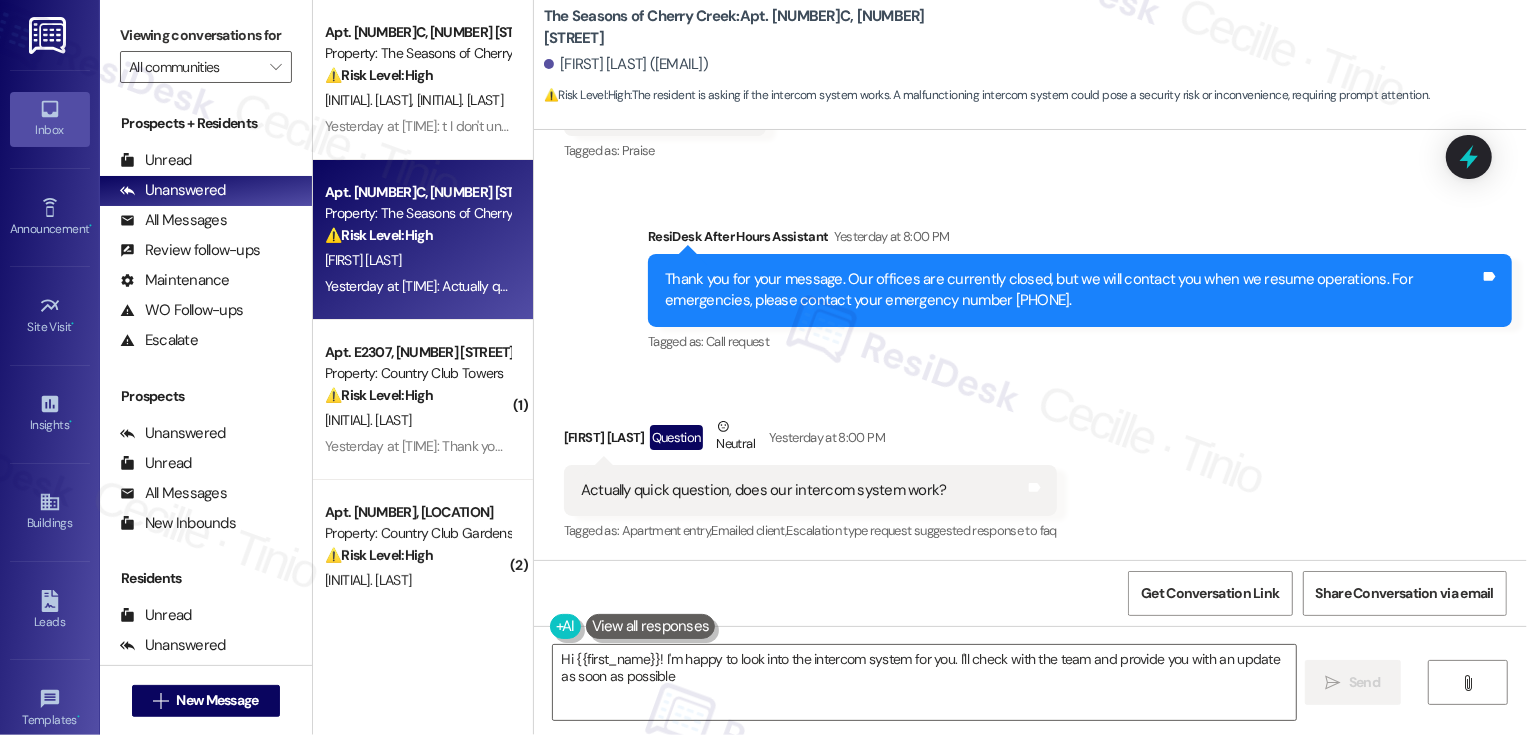 type on "Hi {{first_name}}! I'm happy to look into the intercom system for you. I'll check with the team and provide you with an update as soon as possible!" 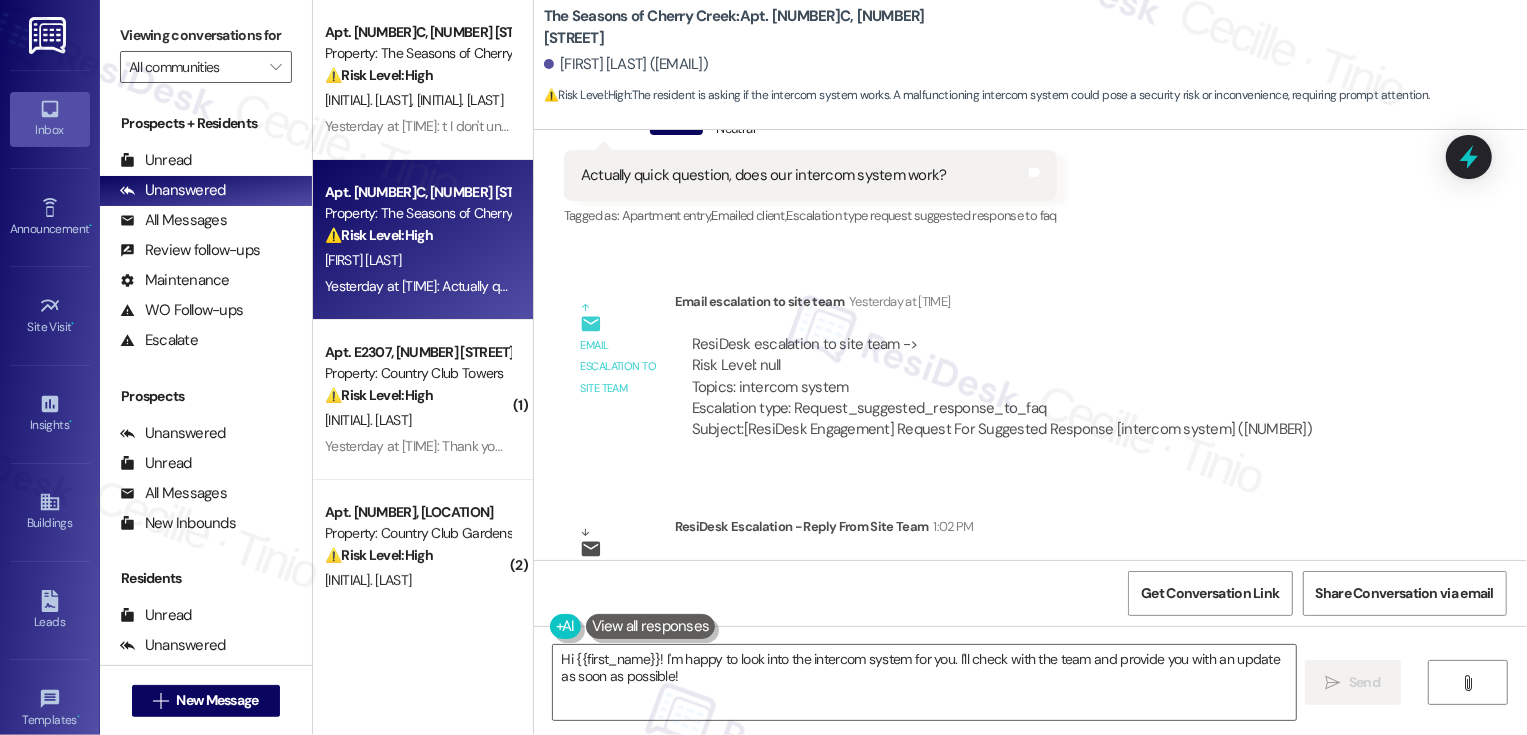 scroll, scrollTop: 3248, scrollLeft: 0, axis: vertical 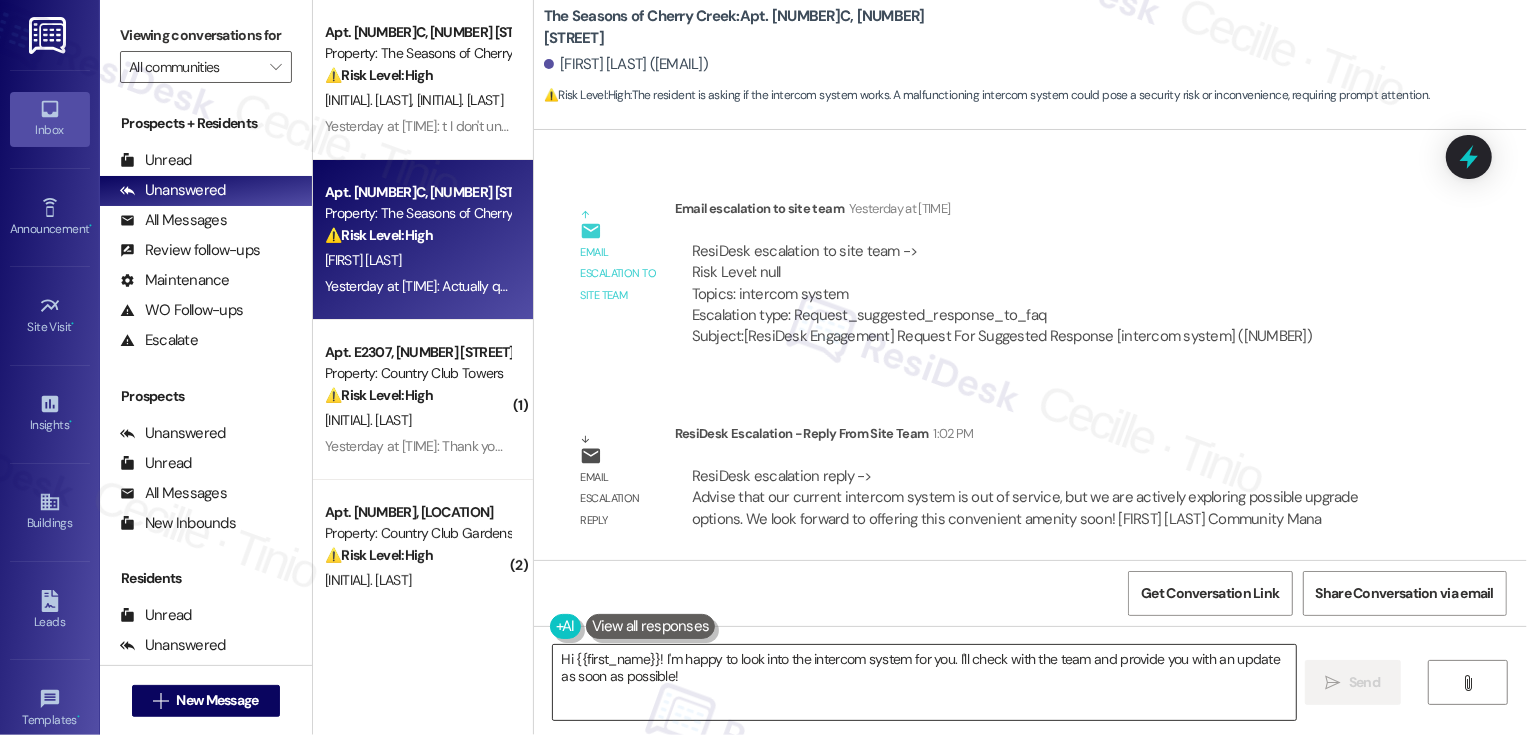 click on "Hi {{first_name}}! I'm happy to look into the intercom system for you. I'll check with the team and provide you with an update as soon as possible!" at bounding box center [924, 682] 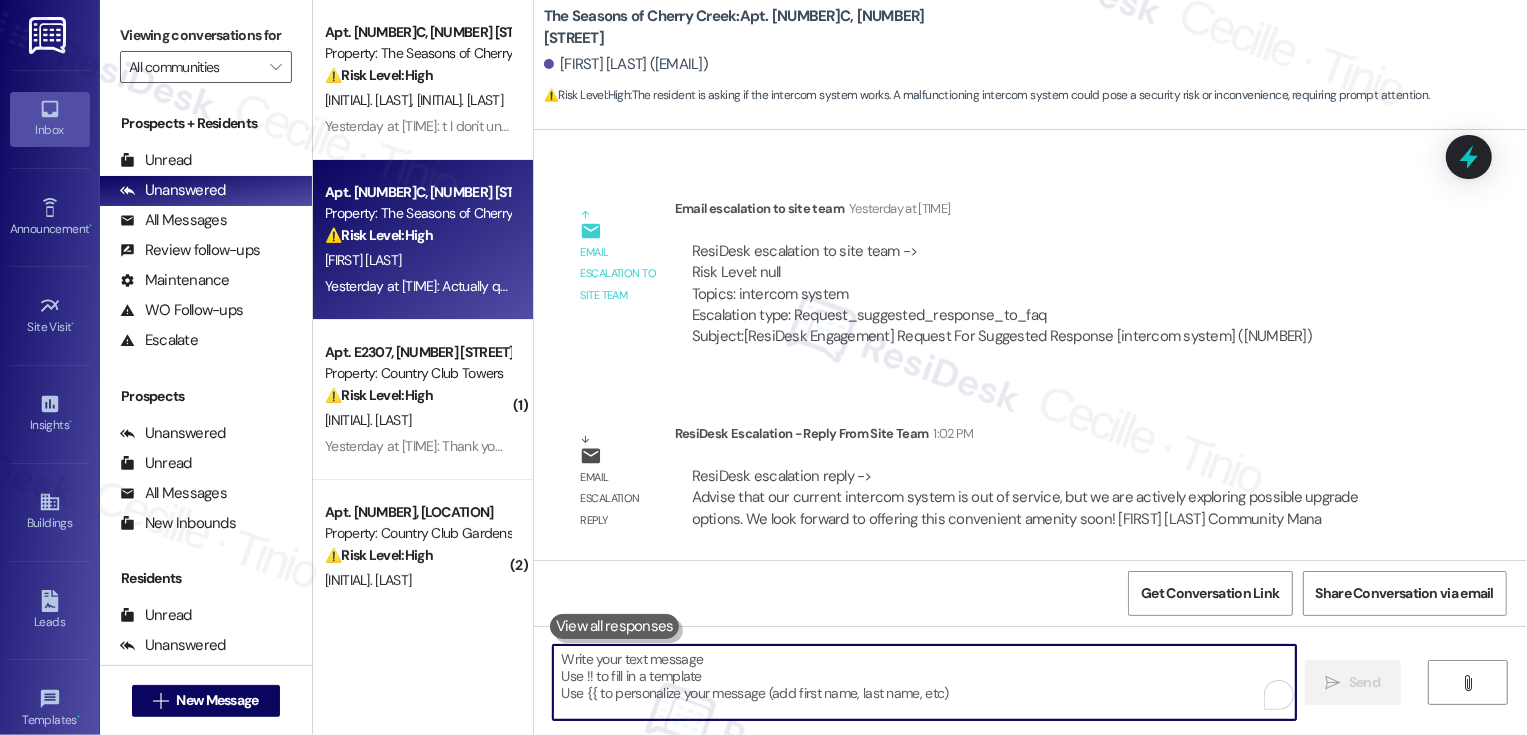 paste on "our current intercom system is out of service, but we are actively exploring possible upgrade options. We look forward to offering this convenient amenity soon!" 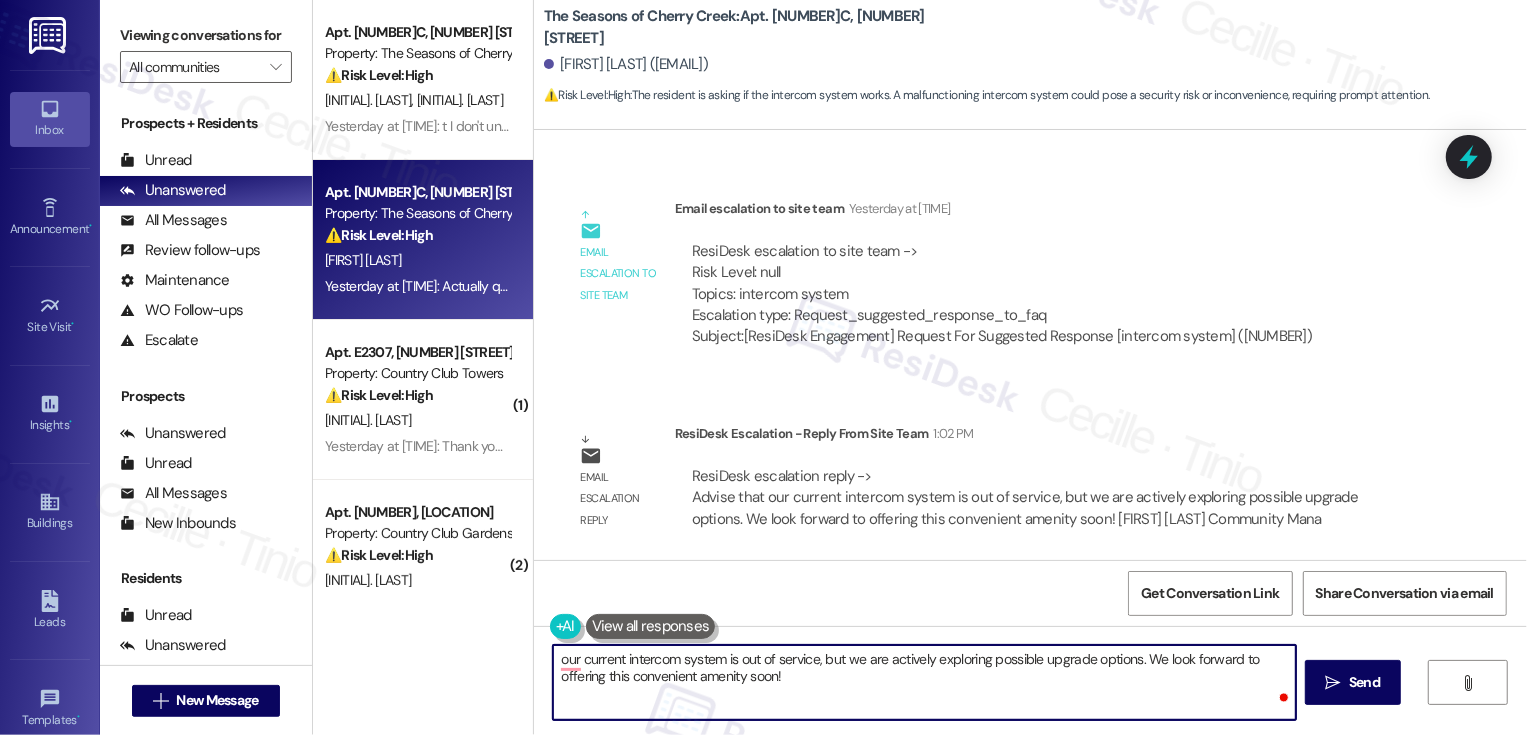 click on "our current intercom system is out of service, but we are actively exploring possible upgrade options. We look forward to offering this convenient amenity soon!" at bounding box center [924, 682] 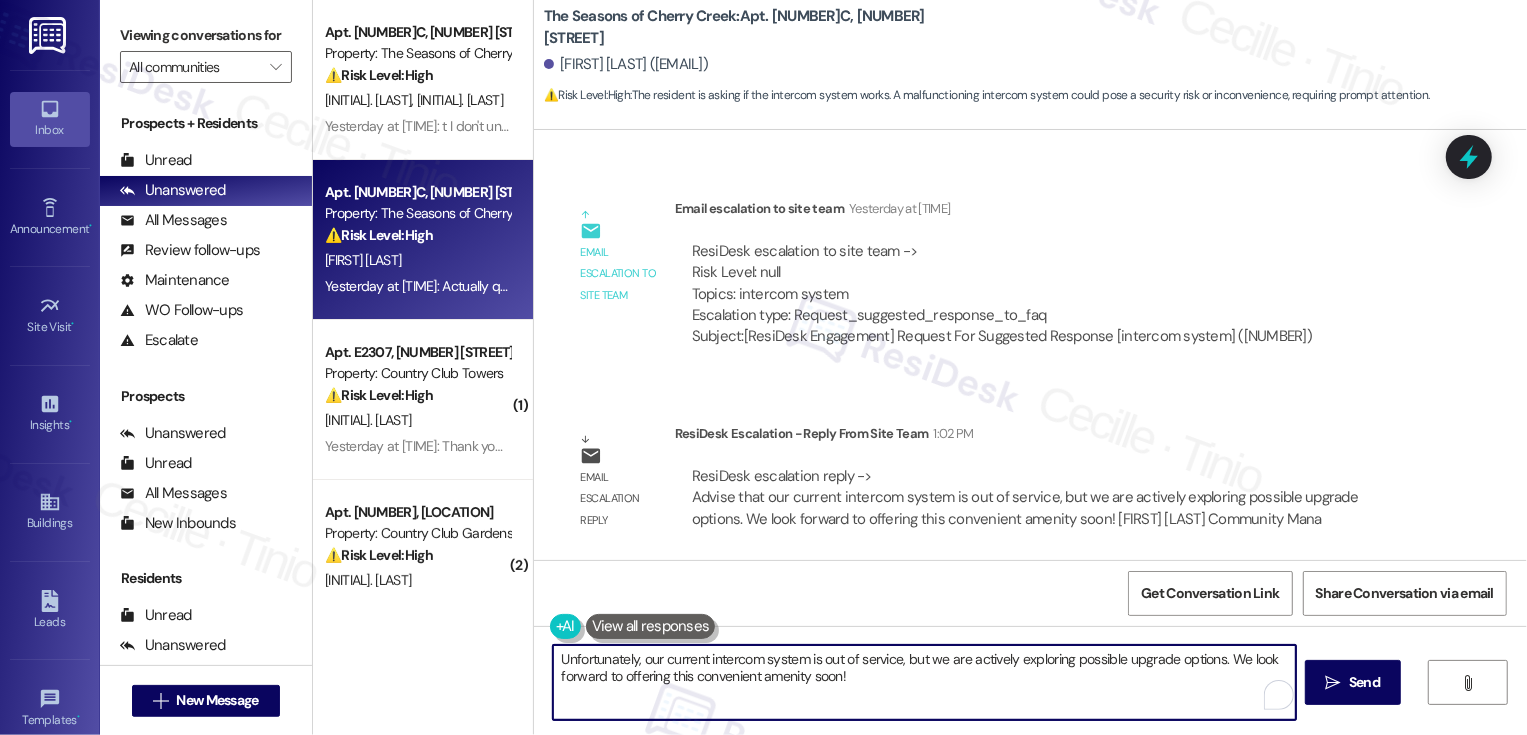 click on "Unfortunately, our current intercom system is out of service, but we are actively exploring possible upgrade options. We look forward to offering this convenient amenity soon!" at bounding box center (924, 682) 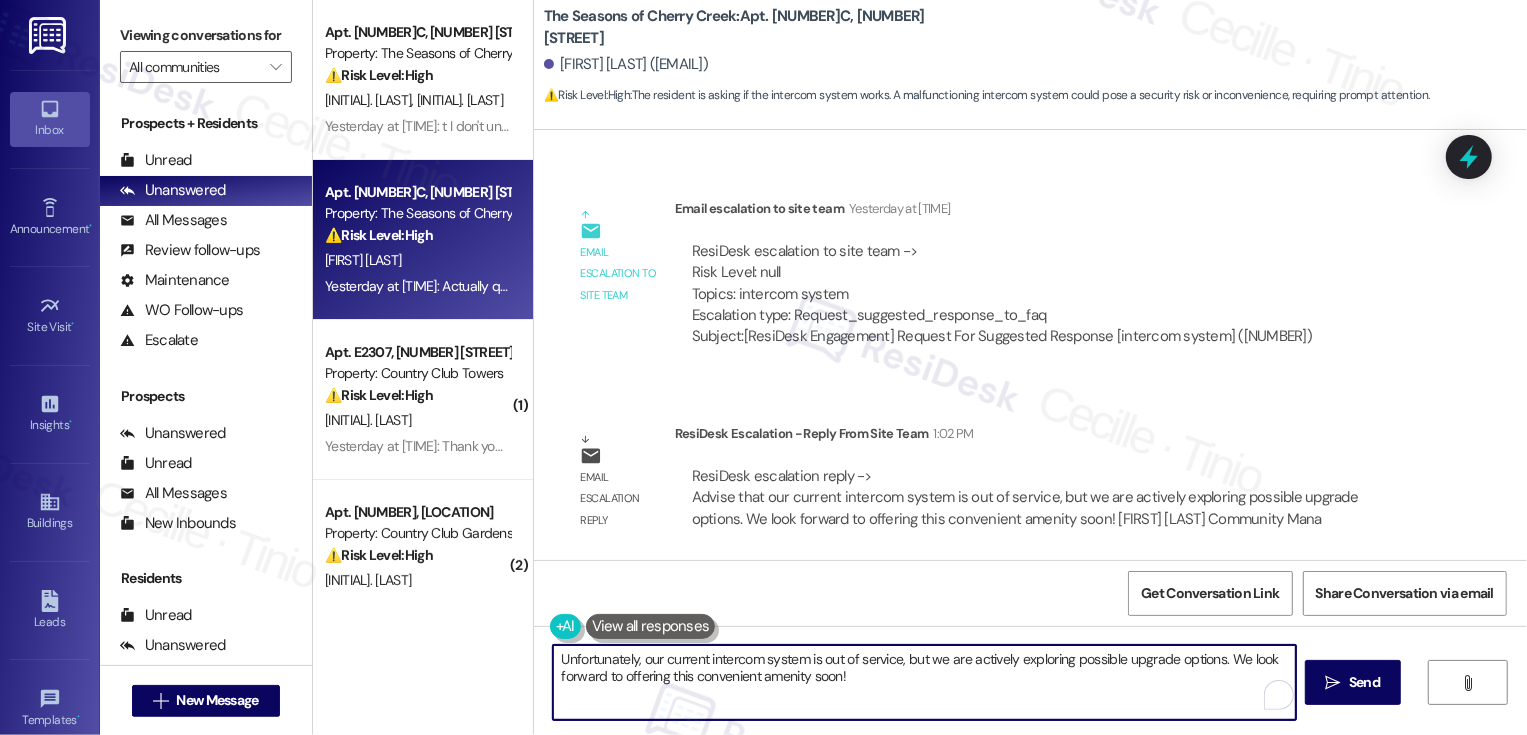 click on "Unfortunately, our current intercom system is out of service, but we are actively exploring possible upgrade options. We look forward to offering this convenient amenity soon!" at bounding box center [924, 682] 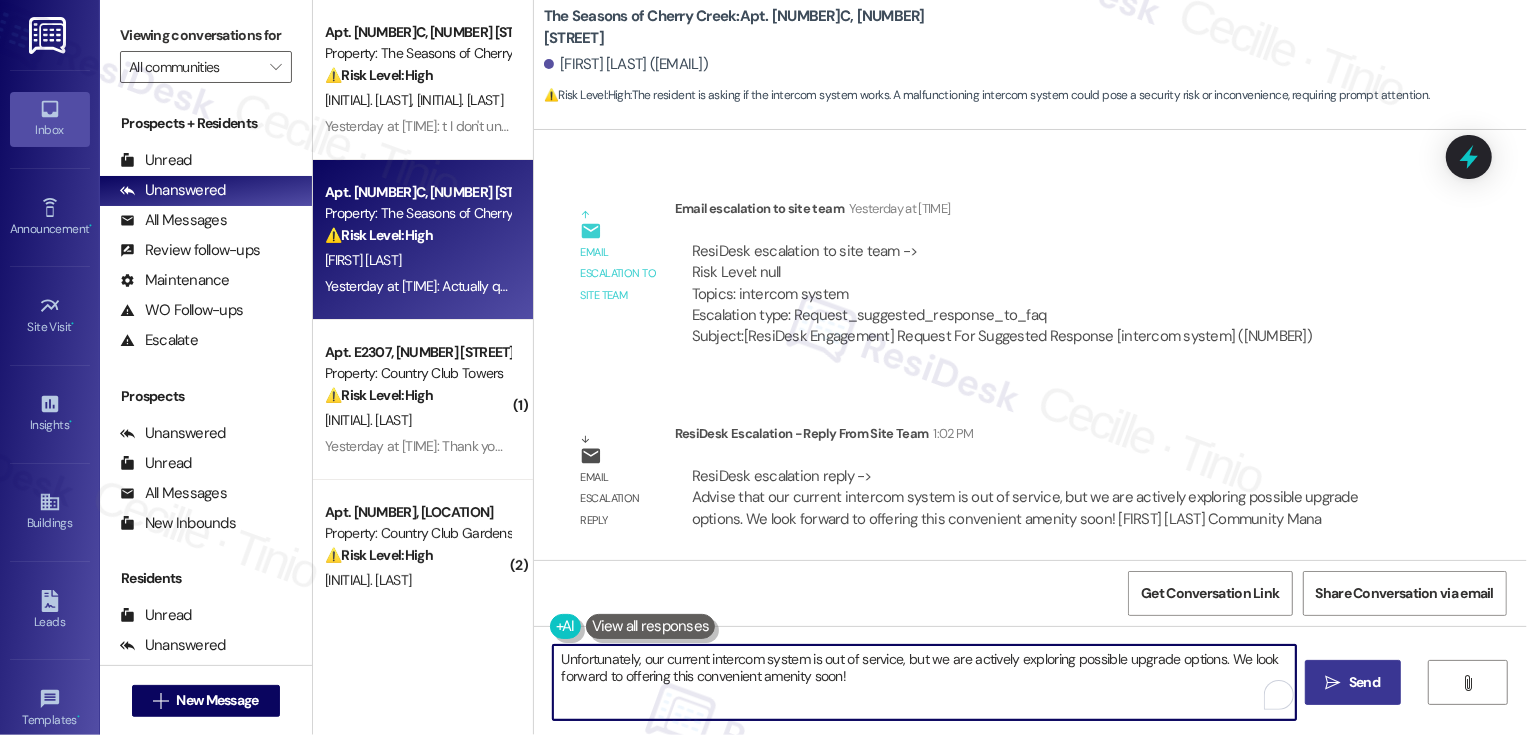 type on "Unfortunately, our current intercom system is out of service, but we are actively exploring possible upgrade options. We look forward to offering this convenient amenity soon!" 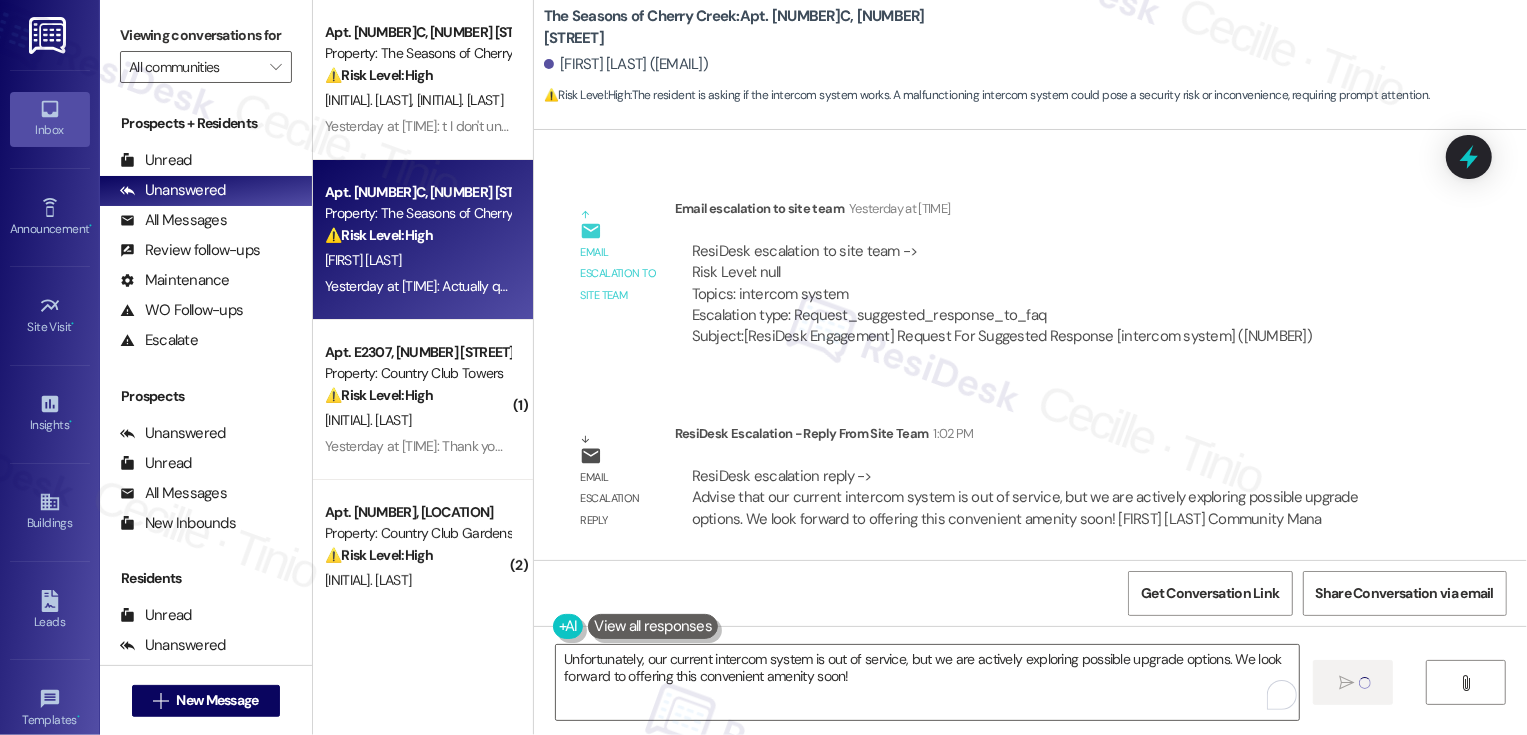 type 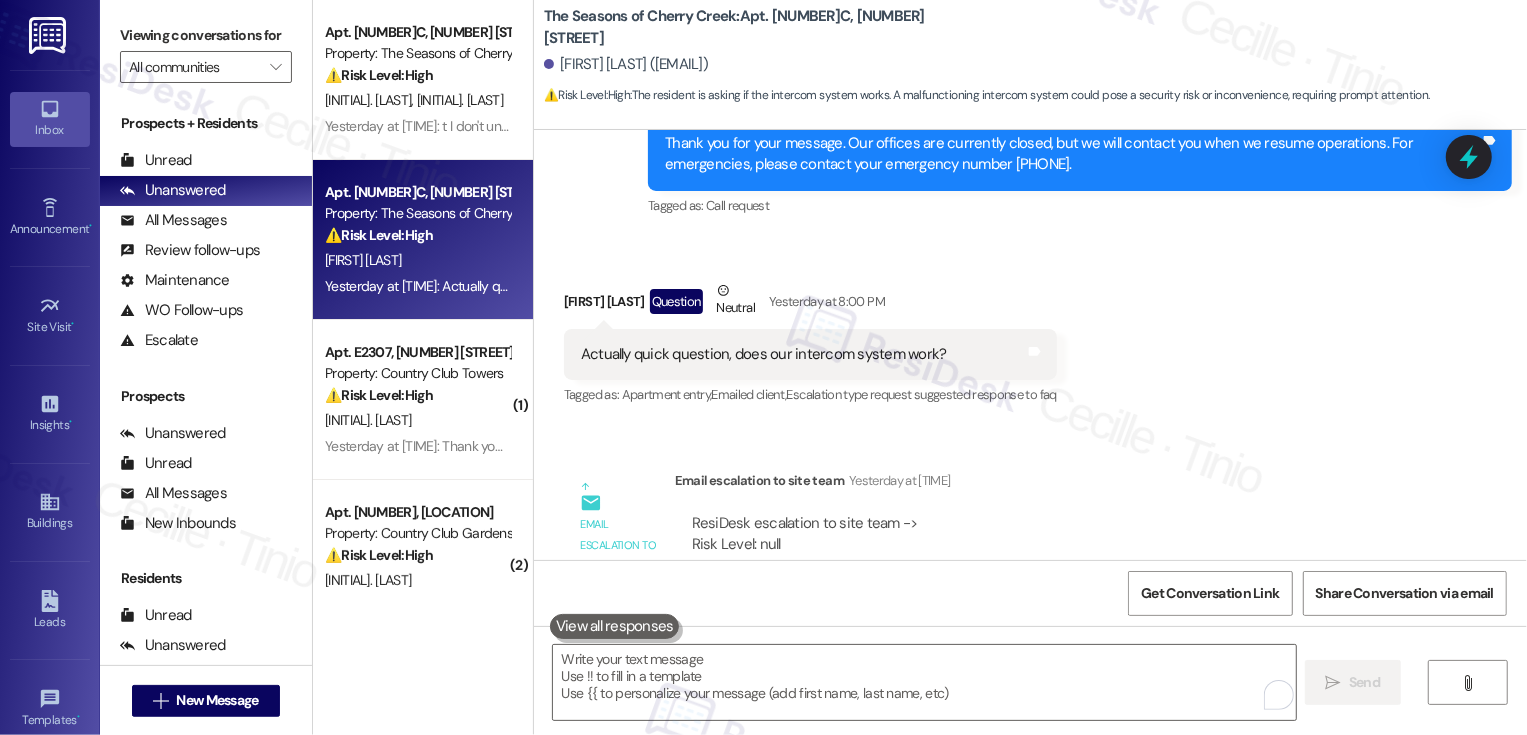 scroll, scrollTop: 2840, scrollLeft: 0, axis: vertical 